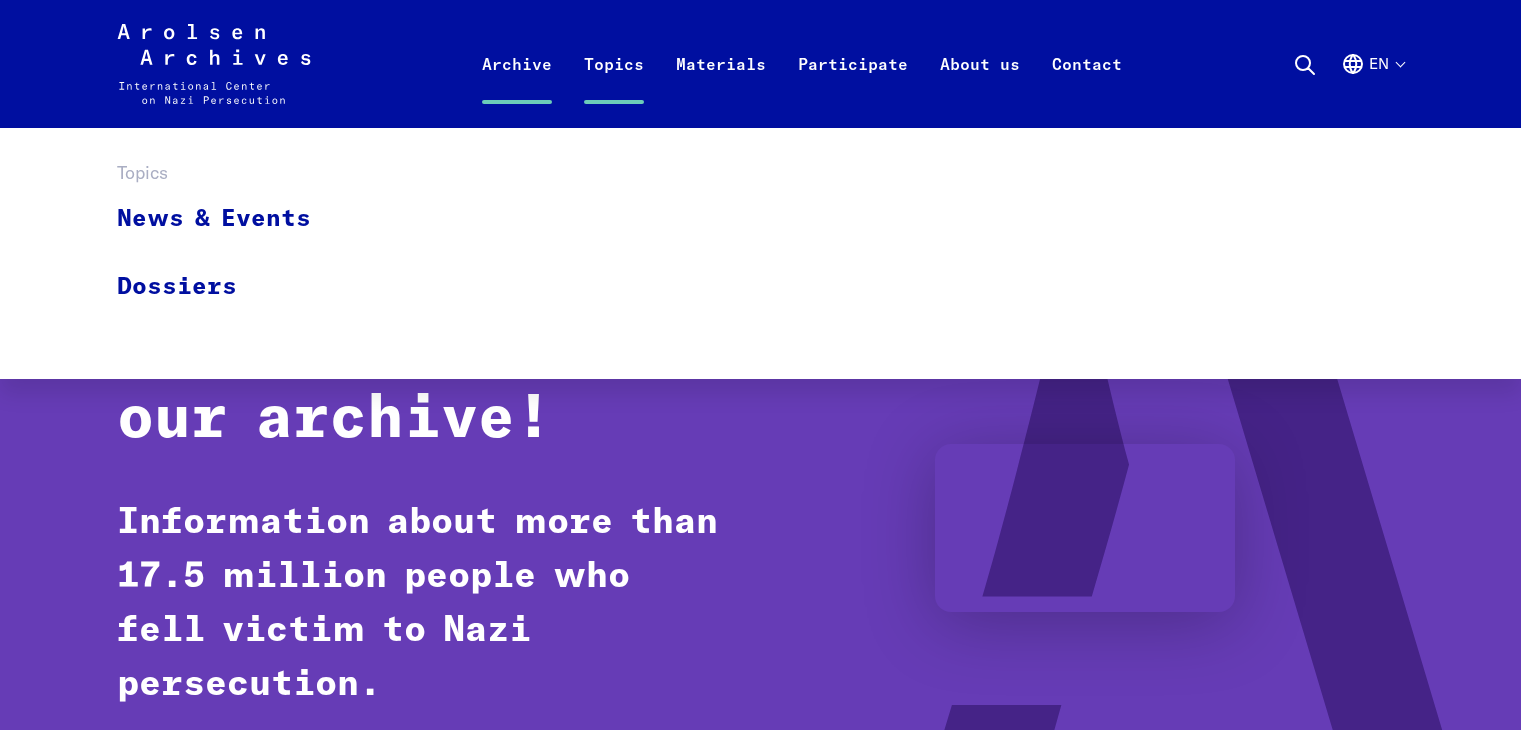 scroll, scrollTop: 0, scrollLeft: 0, axis: both 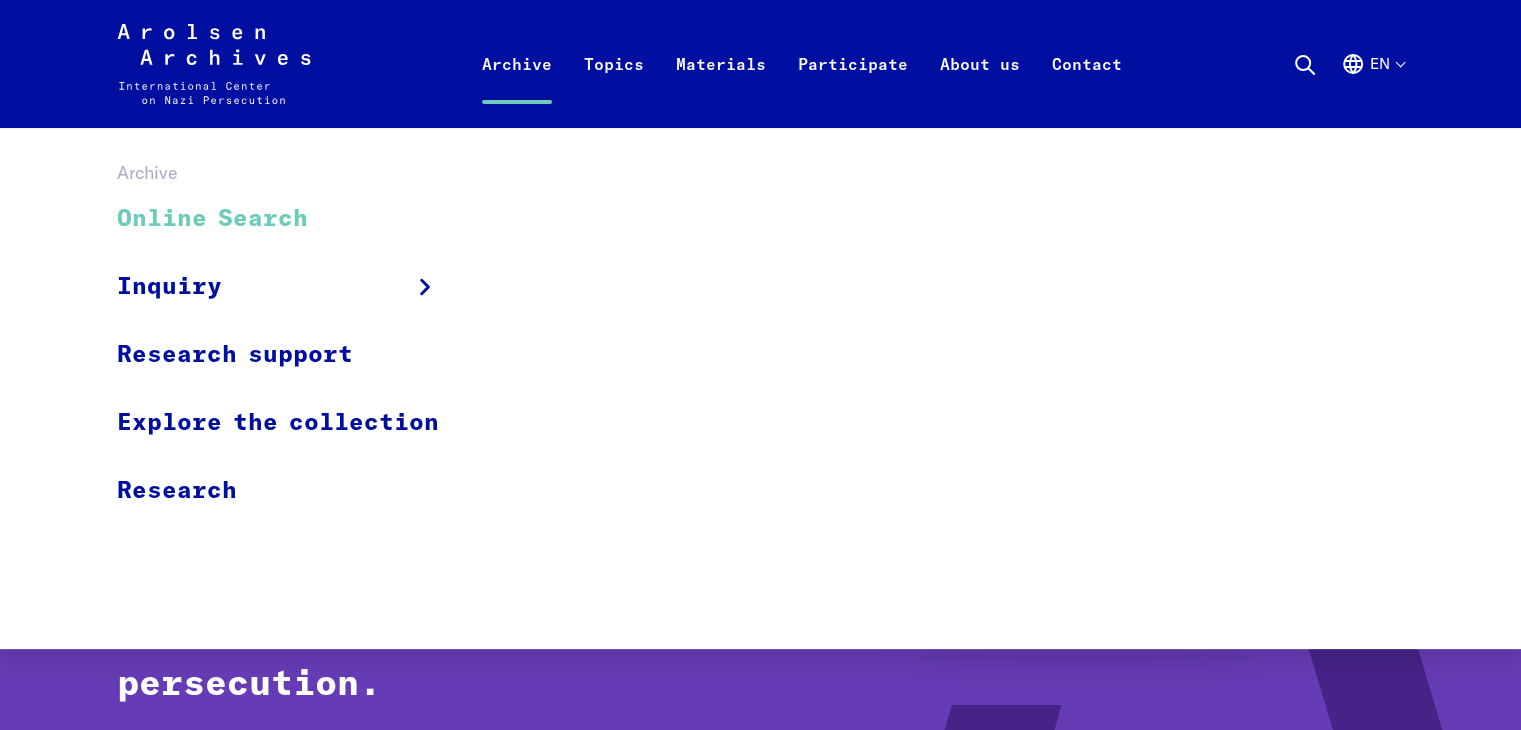 click on "Online Search" at bounding box center (291, 219) 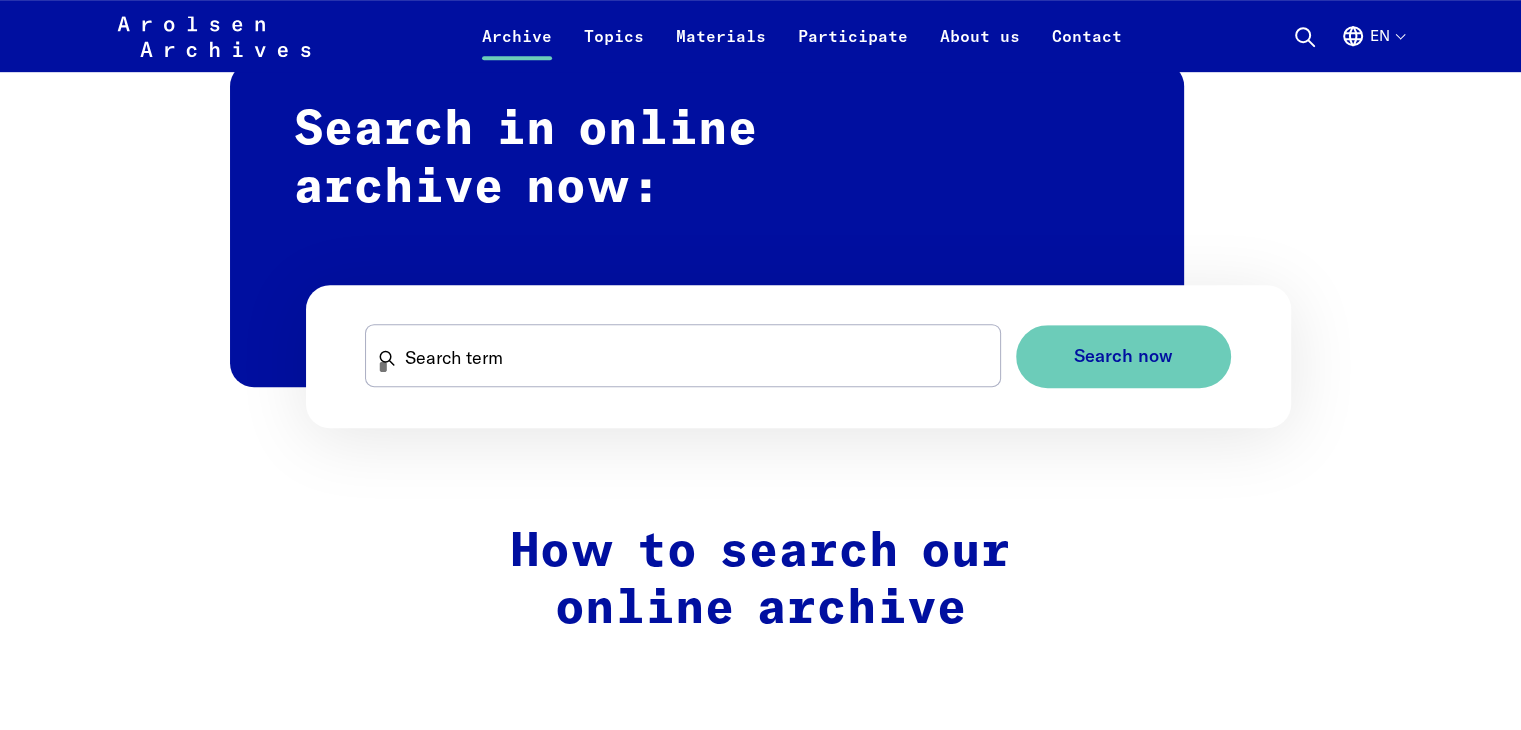 scroll, scrollTop: 1200, scrollLeft: 0, axis: vertical 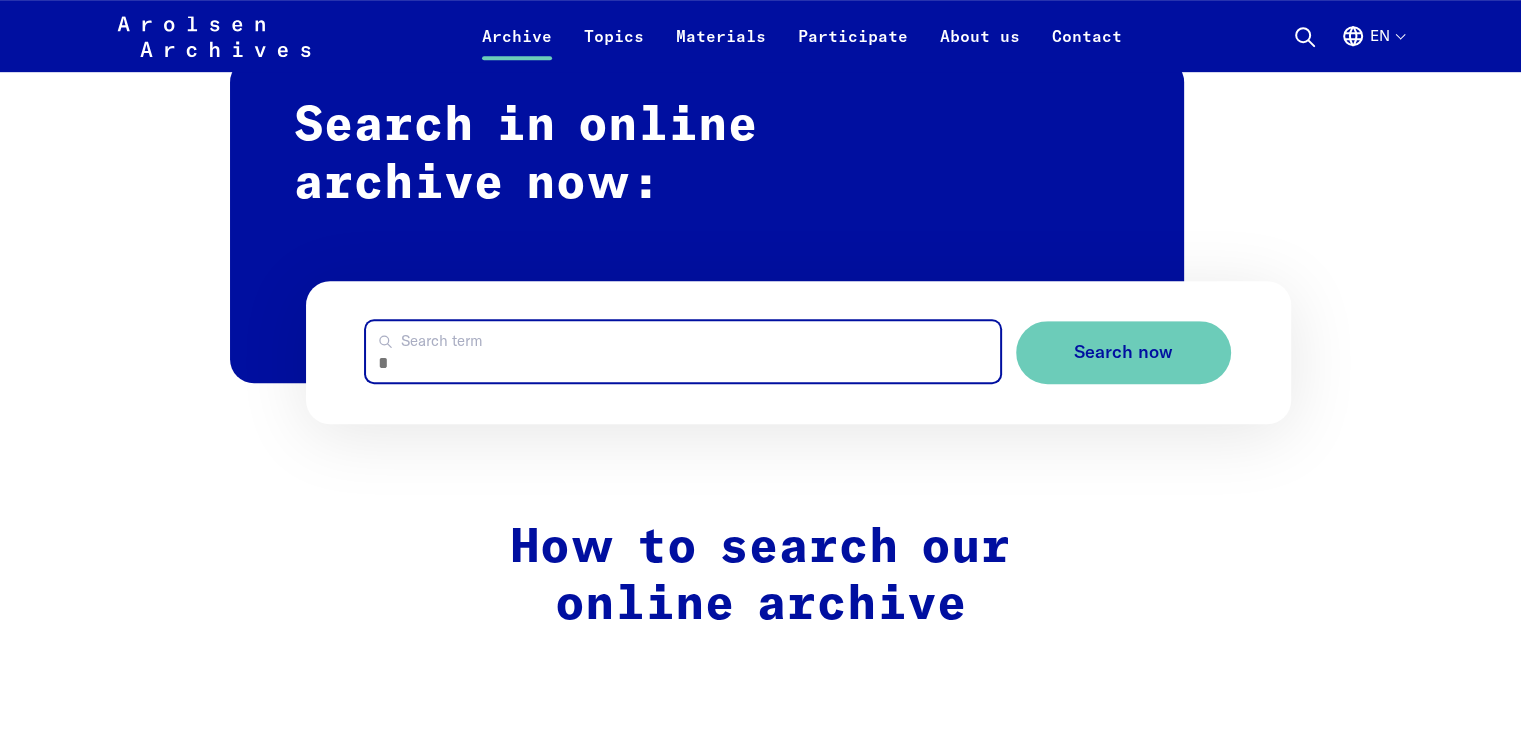 click on "Search term" at bounding box center (682, 351) 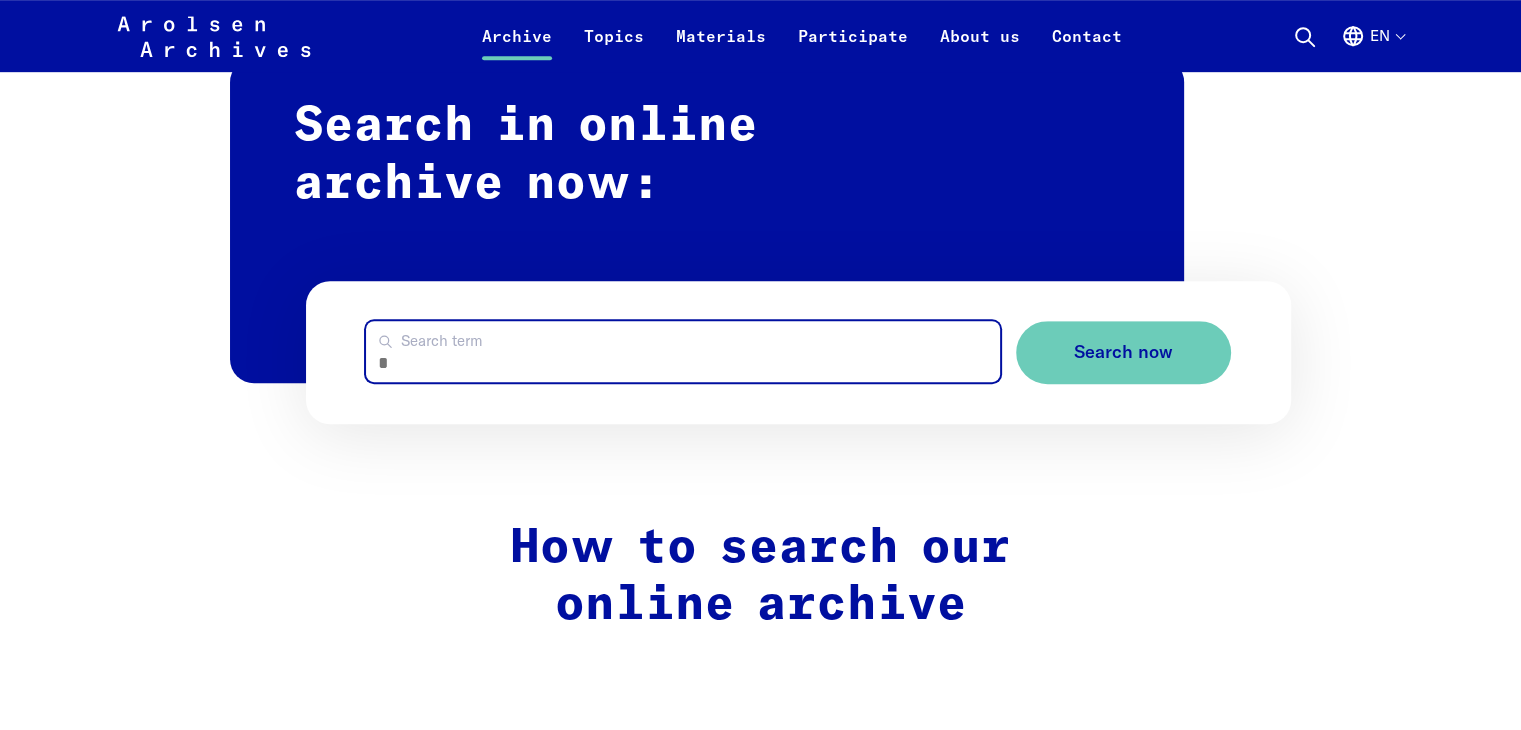 paste on "*******" 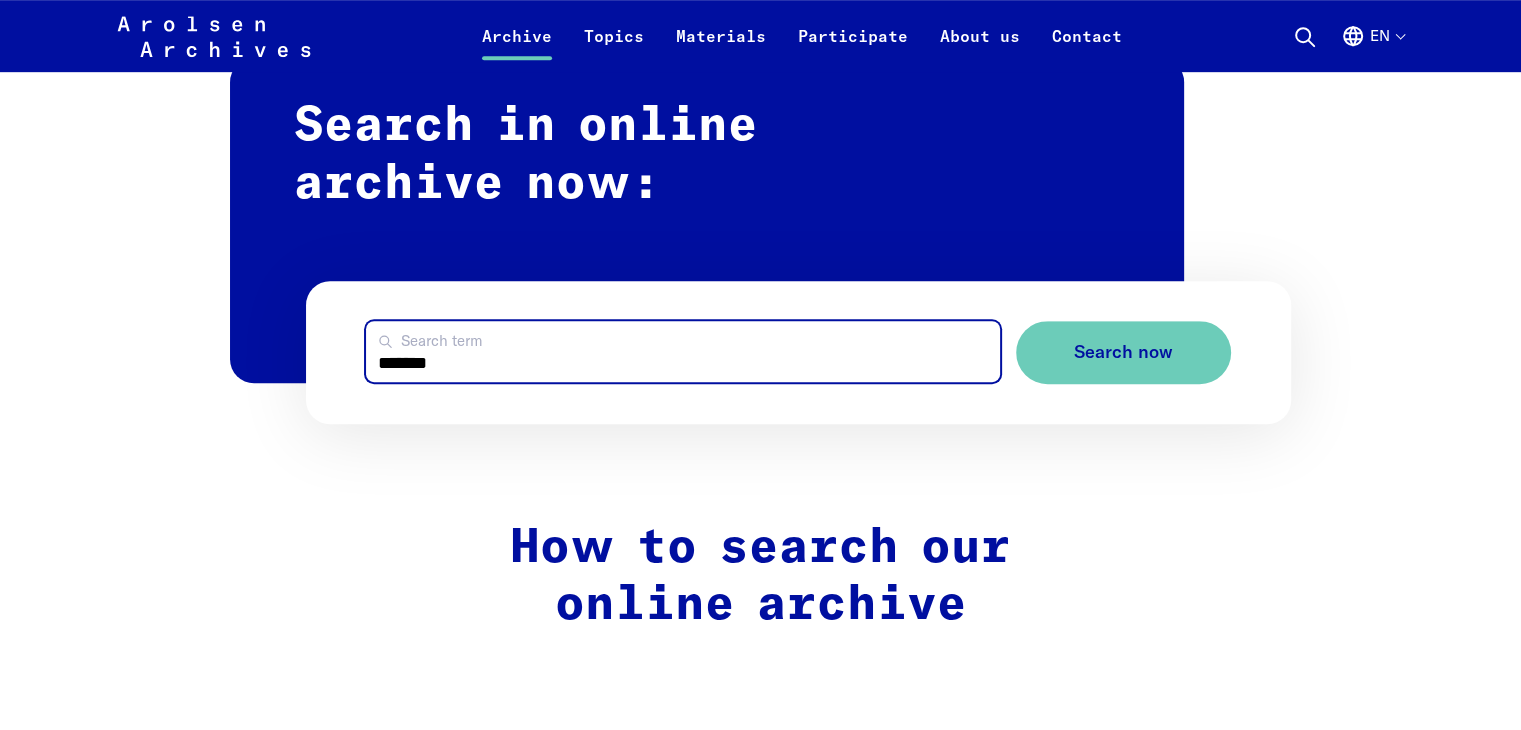 type on "*******" 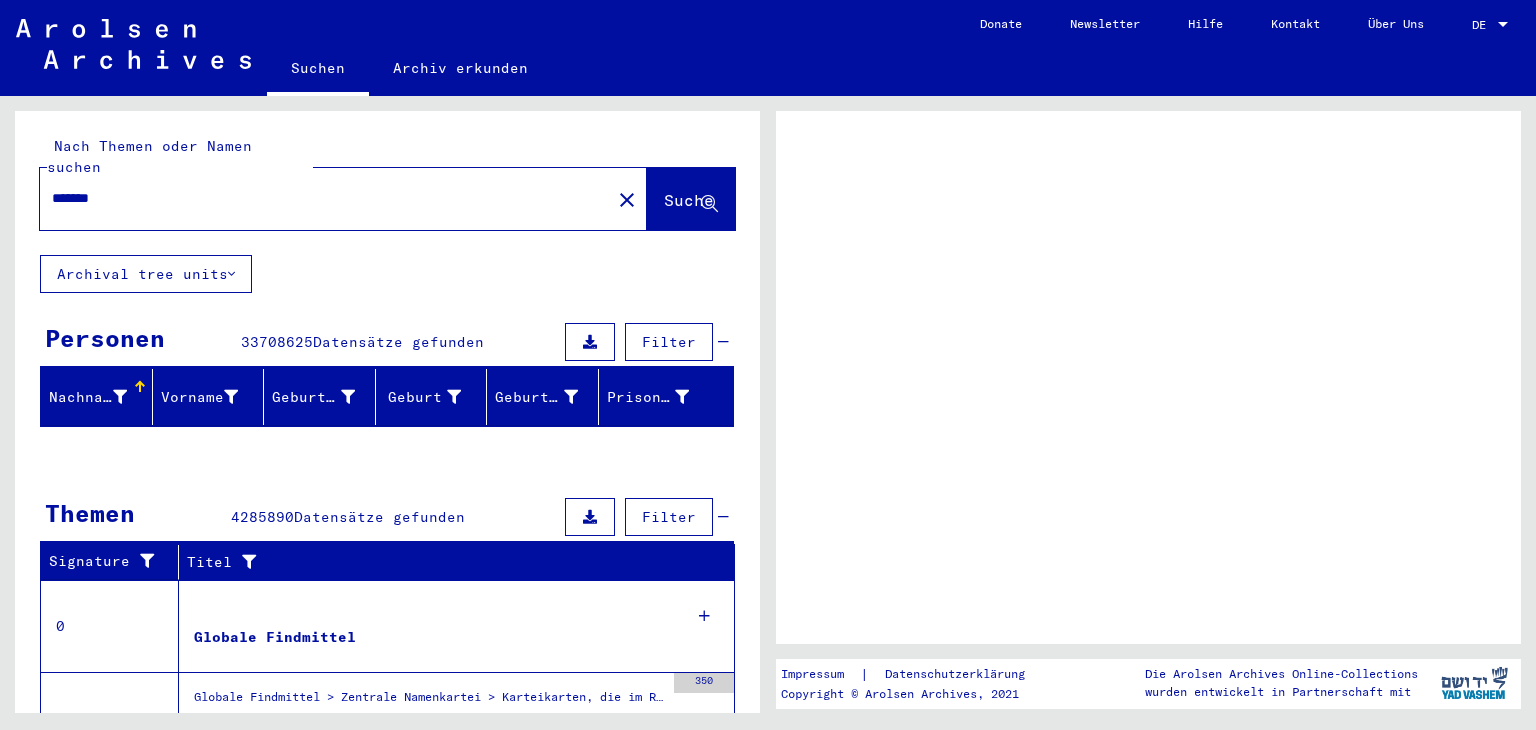 scroll, scrollTop: 0, scrollLeft: 0, axis: both 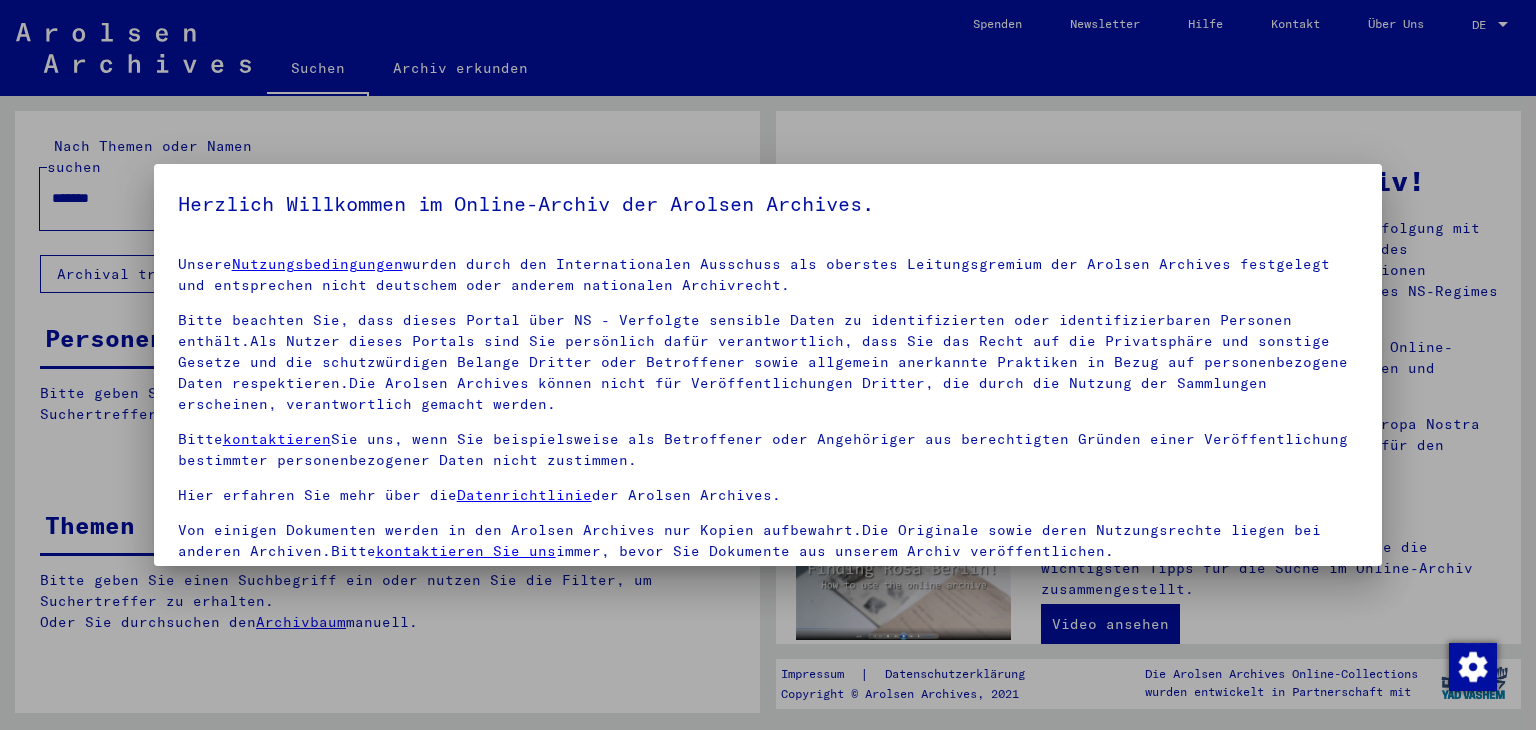 click on "Bitte  kontaktieren  Sie uns, wenn Sie beispielsweise als Betroffener oder Angehöriger aus berechtigten Gründen einer Veröffentlichung bestimmter personenbezogener Daten nicht zustimmen." at bounding box center (768, 450) 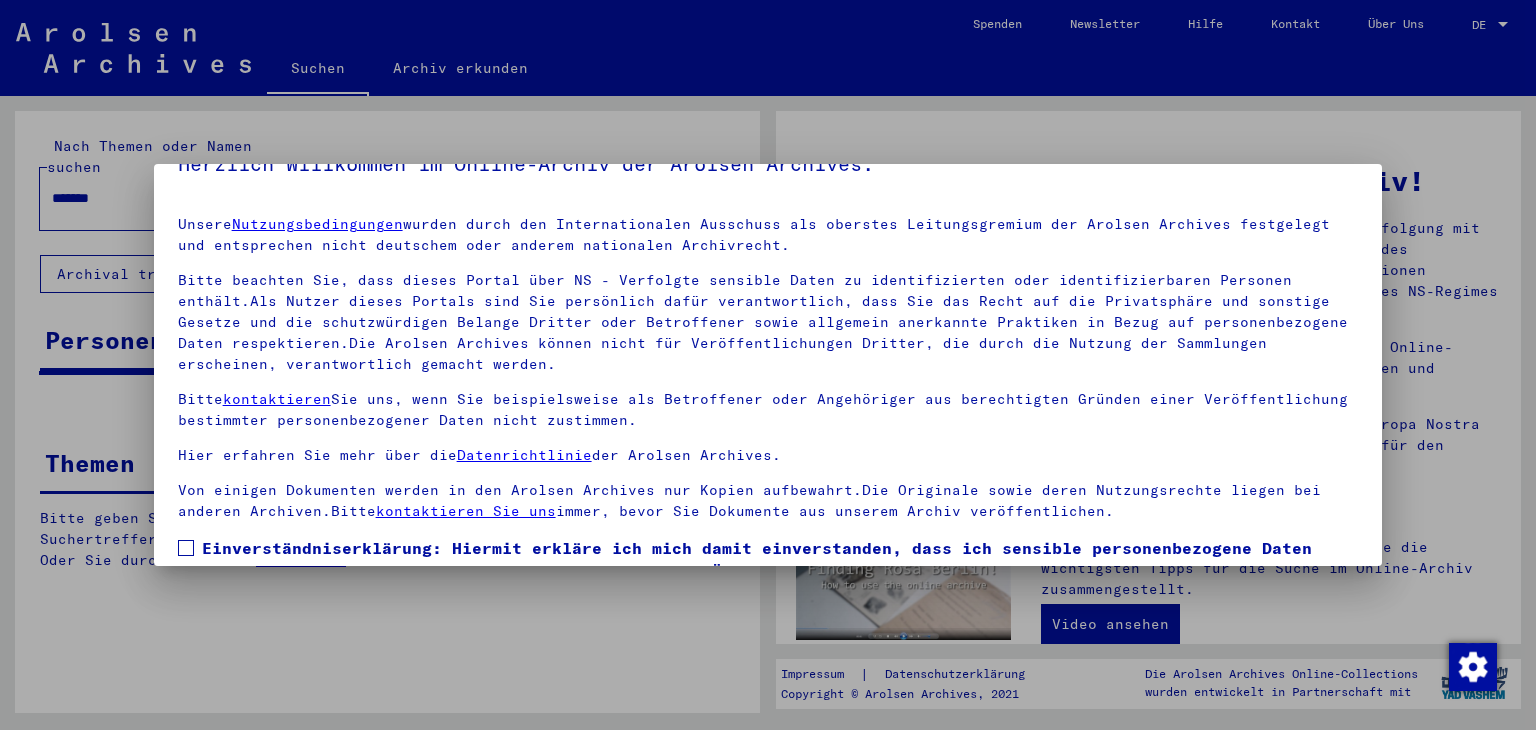 scroll, scrollTop: 172, scrollLeft: 0, axis: vertical 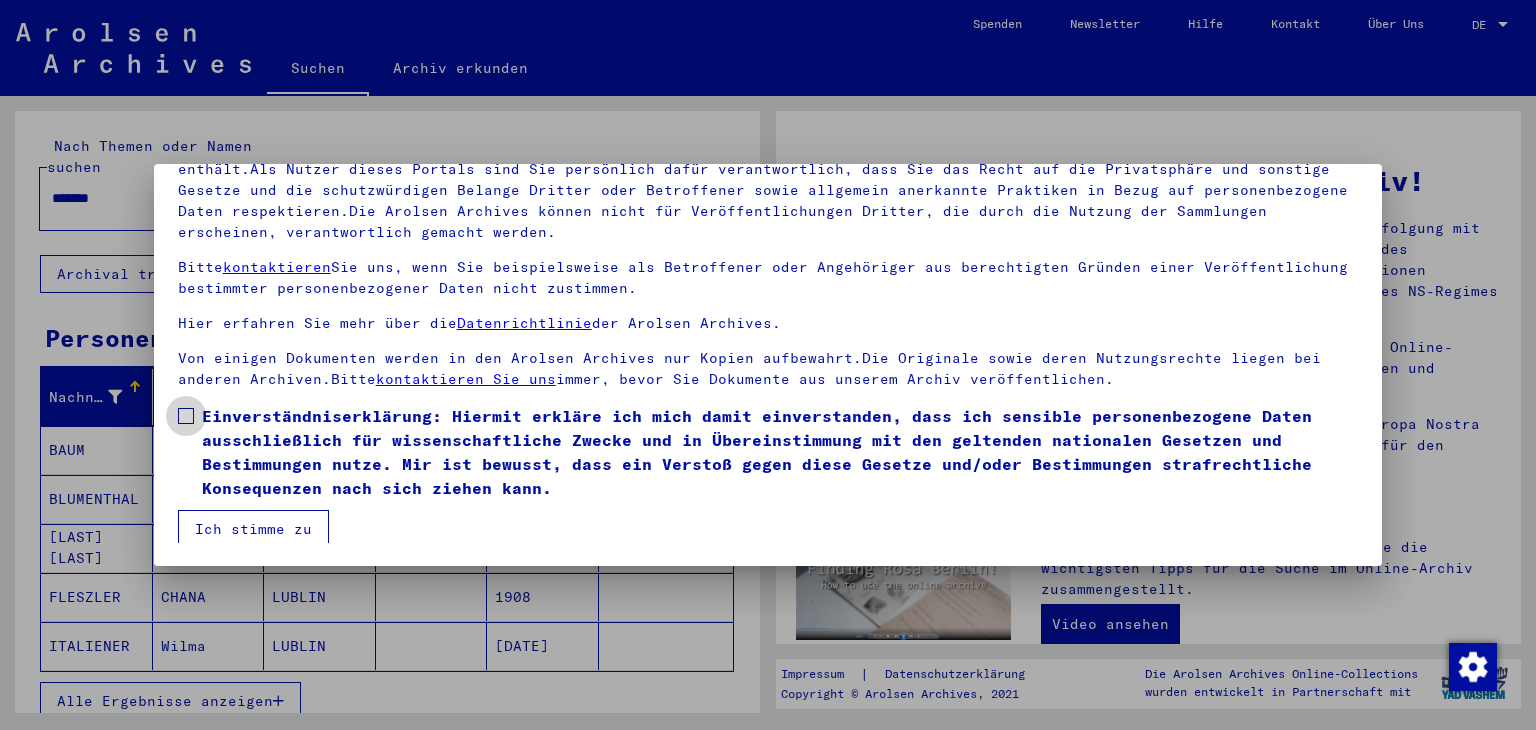 click at bounding box center [186, 416] 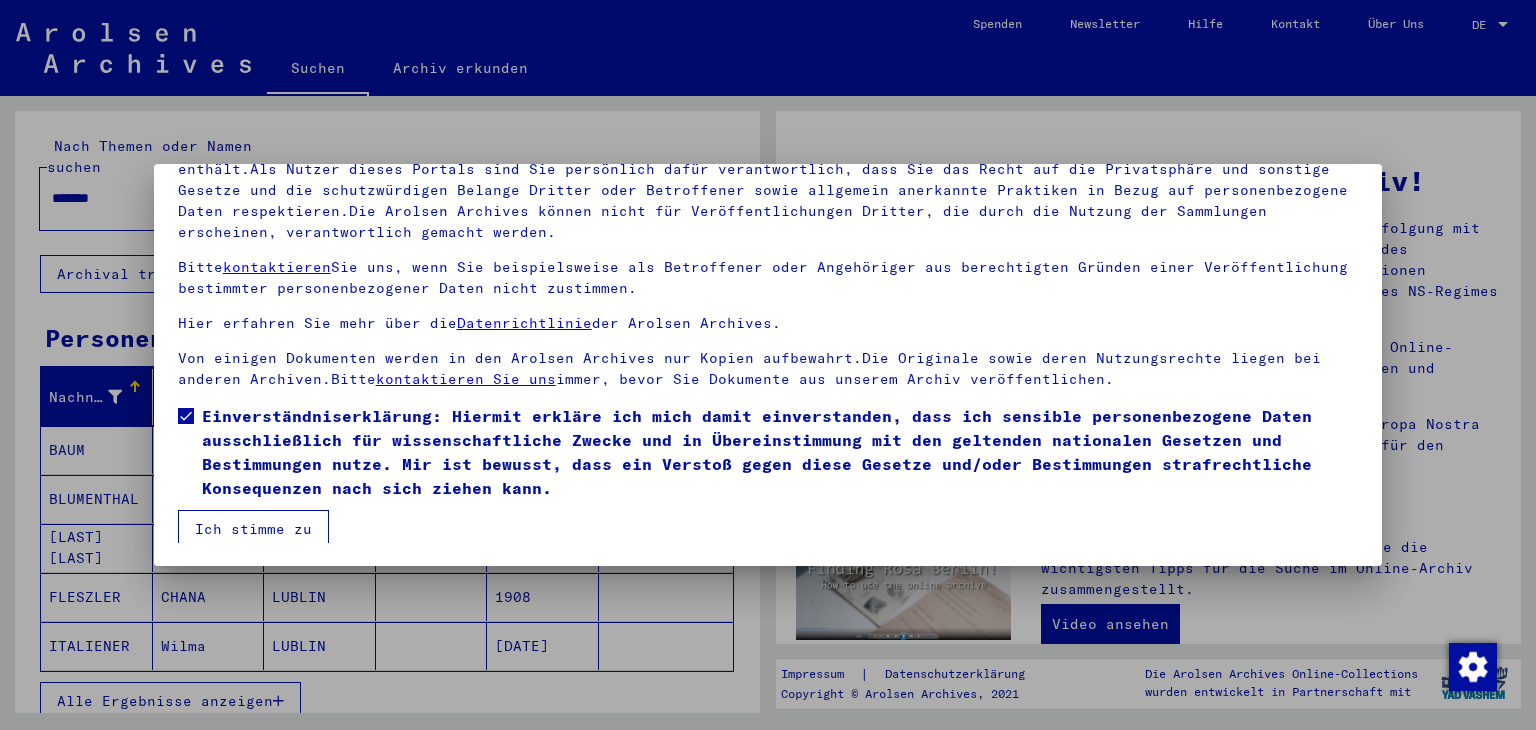 click on "Ich stimme zu" at bounding box center (253, 529) 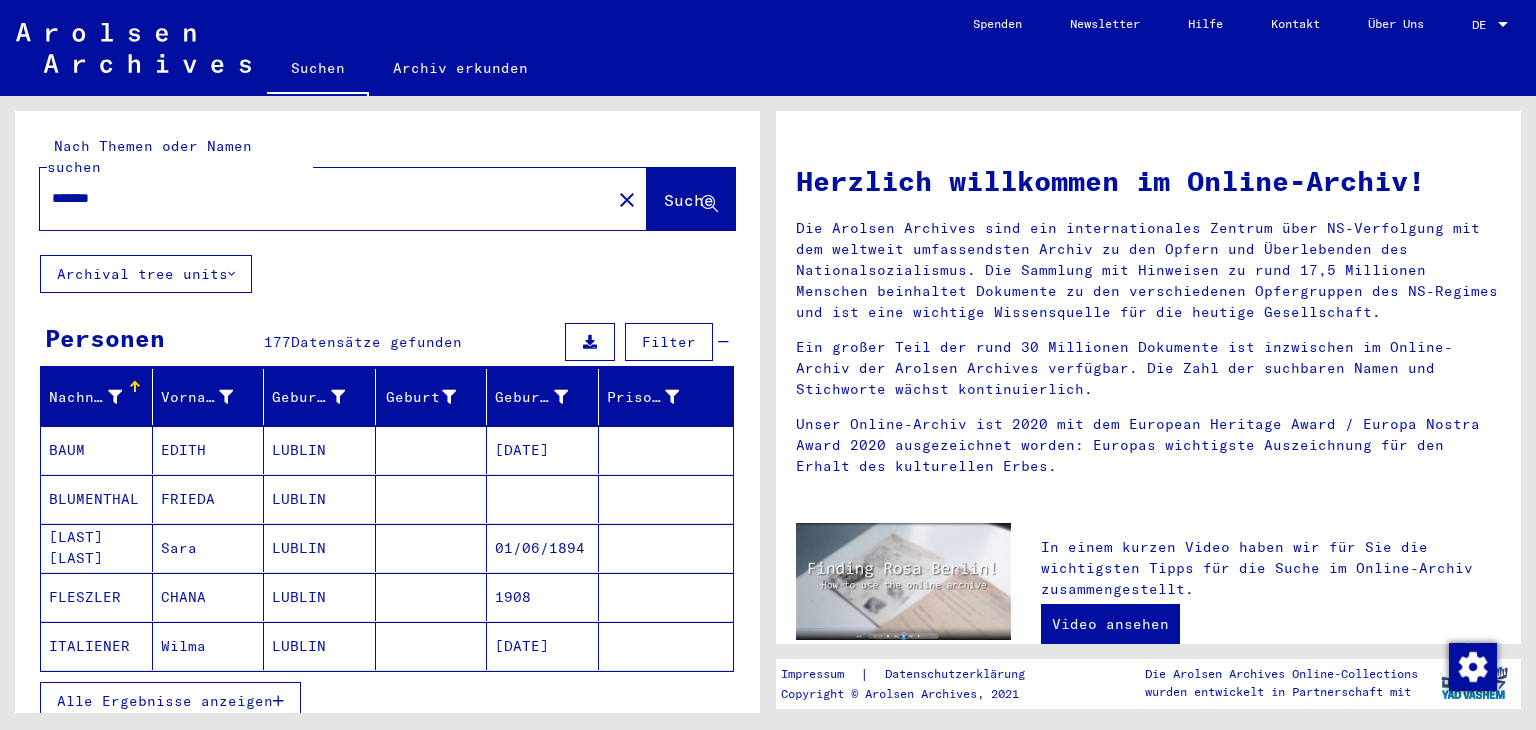 click on "Nach Themen oder Namen suchen ******* close  Suche" 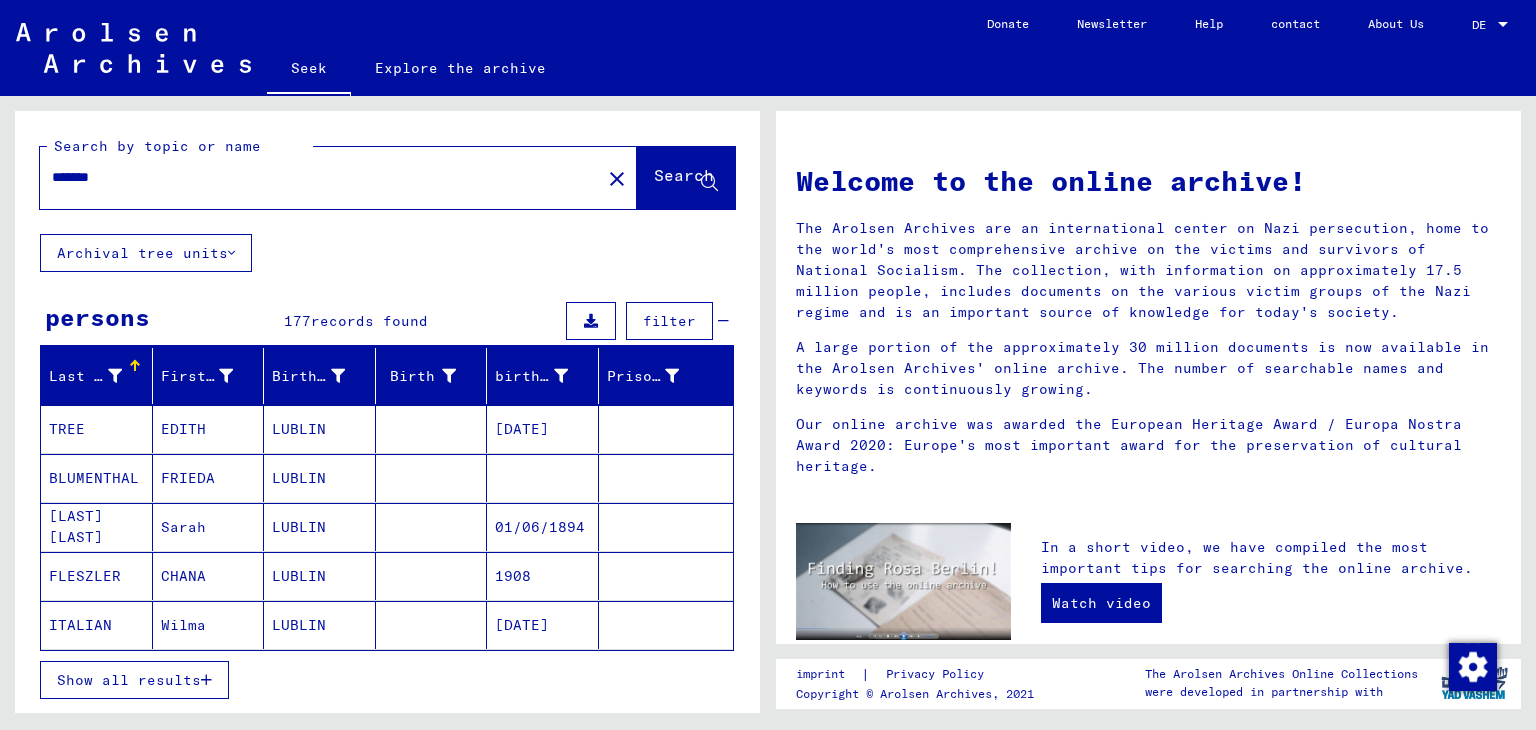click on "Show all results" at bounding box center [129, 680] 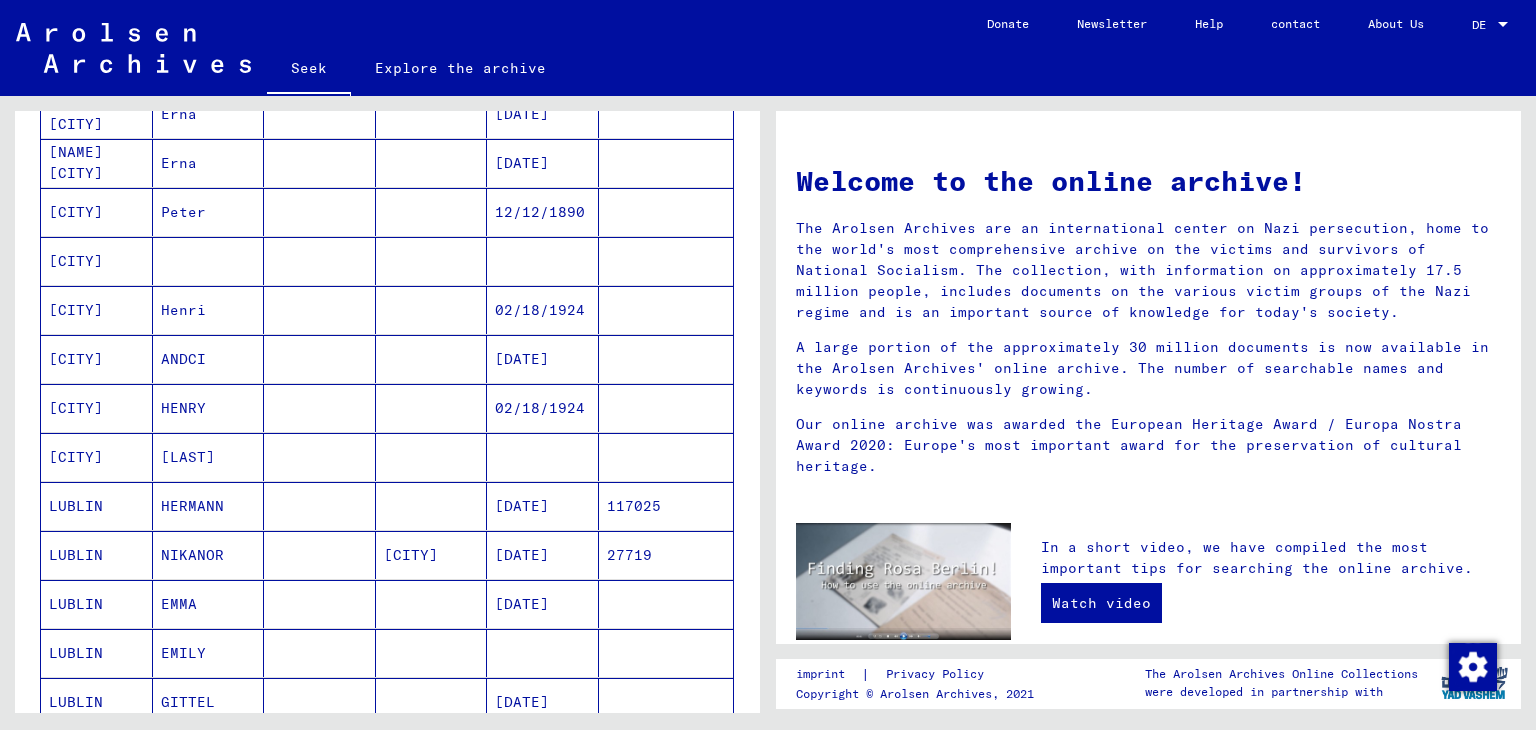 scroll, scrollTop: 640, scrollLeft: 0, axis: vertical 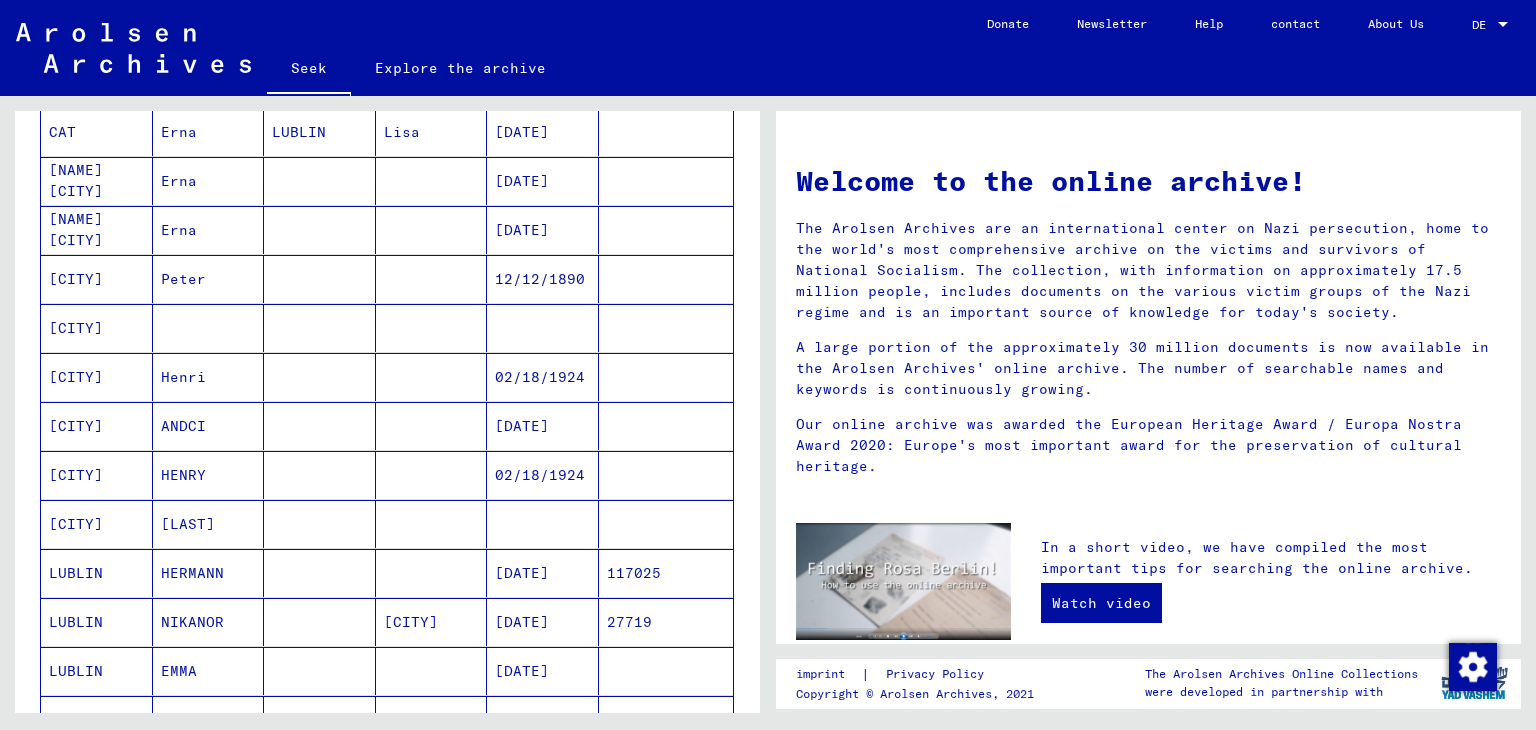 click at bounding box center [432, 475] 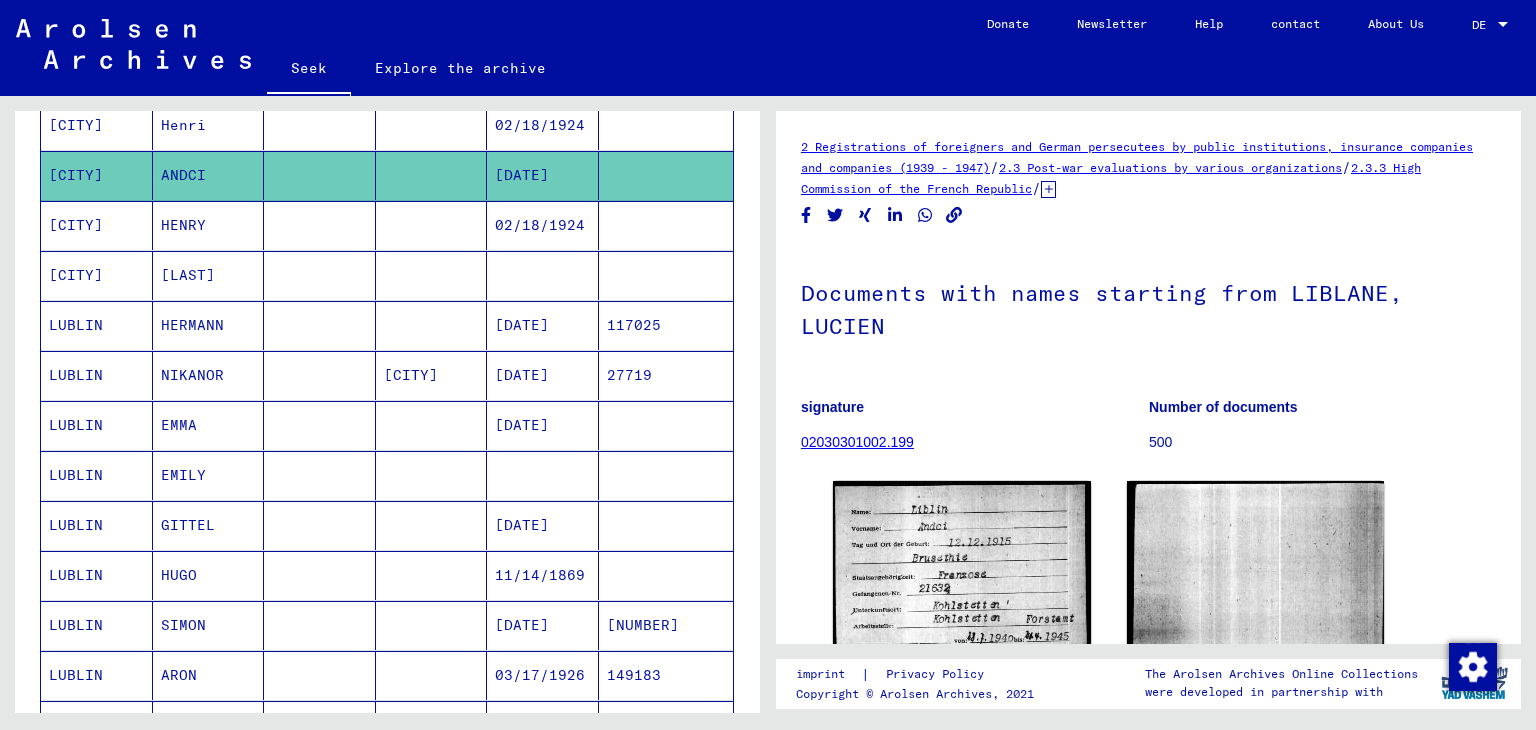 scroll, scrollTop: 0, scrollLeft: 0, axis: both 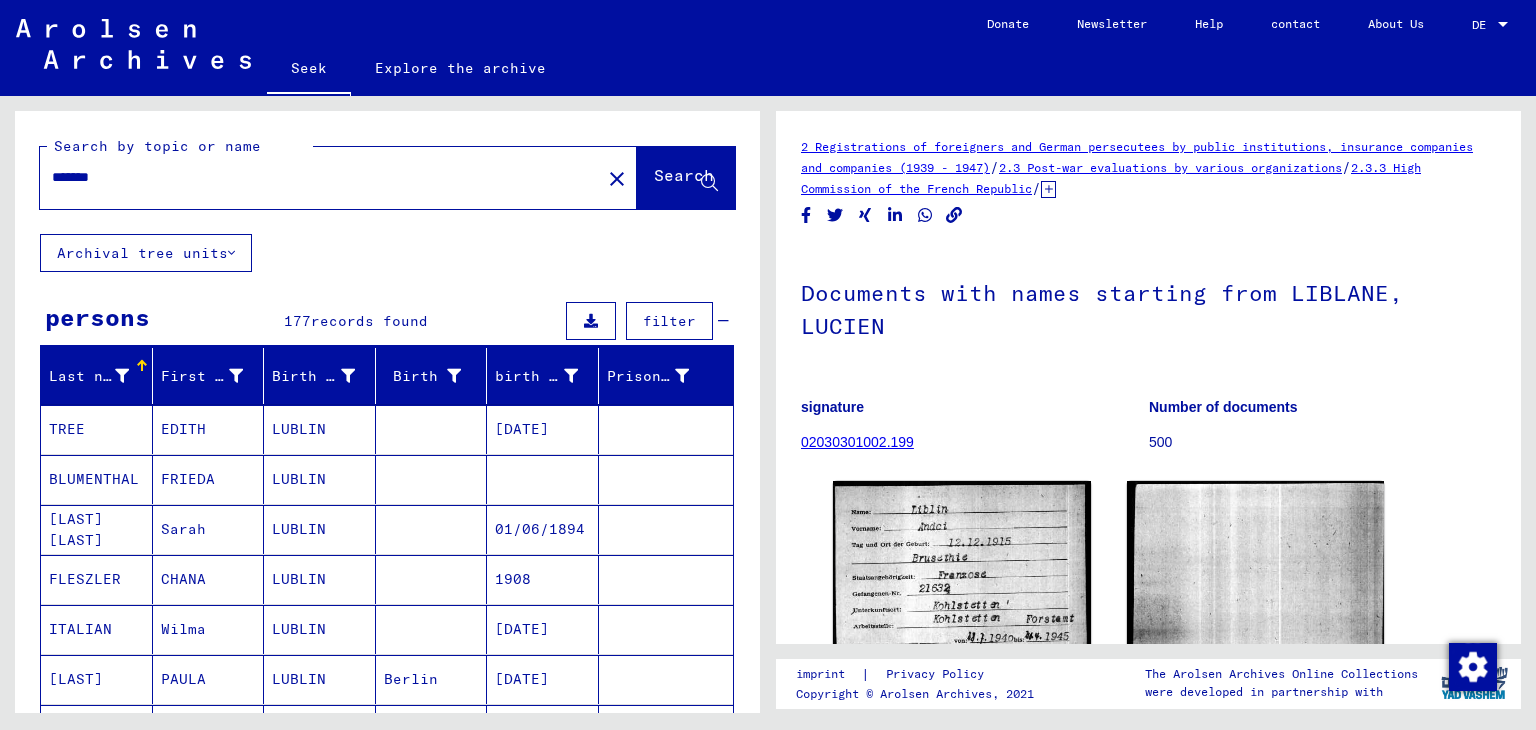 drag, startPoint x: 164, startPoint y: 172, endPoint x: 22, endPoint y: 186, distance: 142.68848 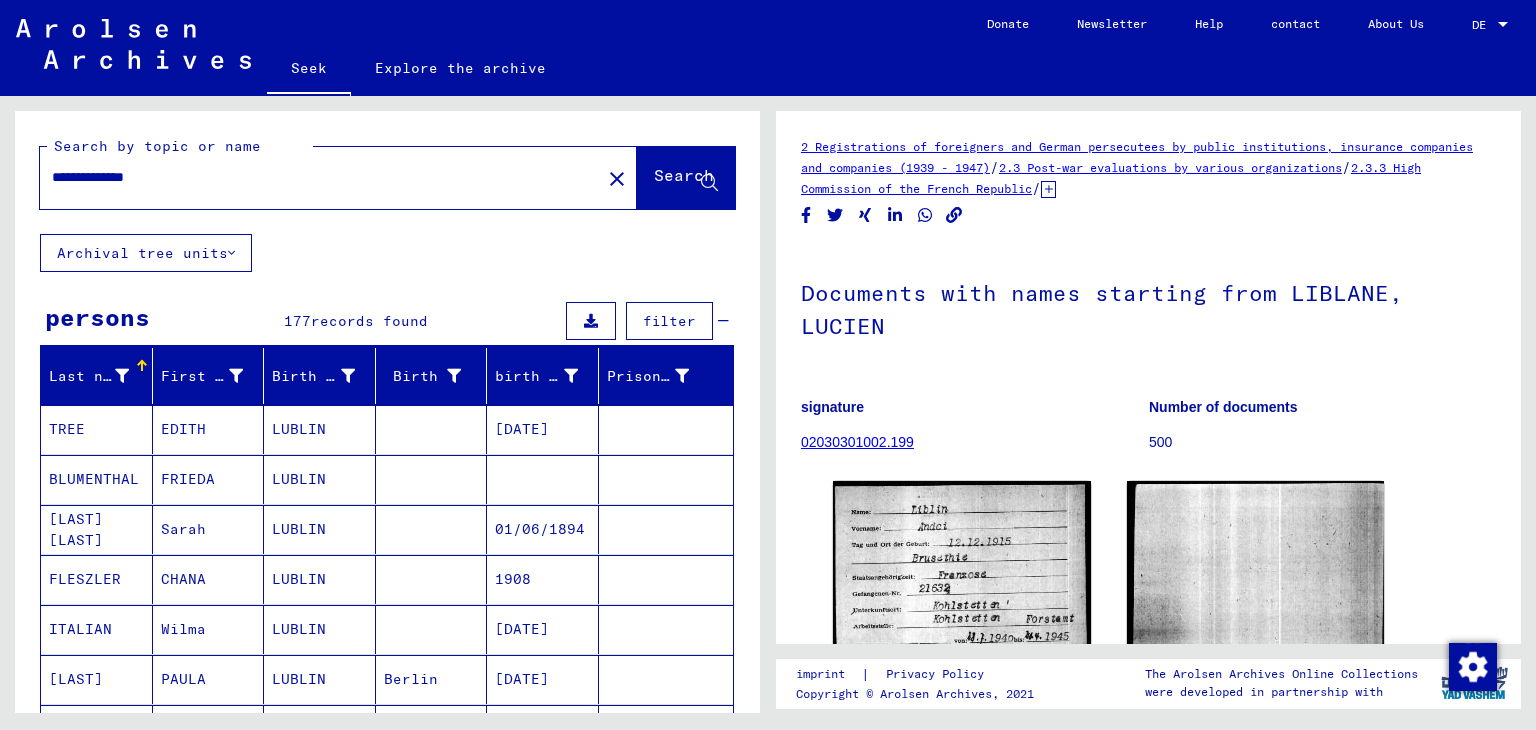 type on "**********" 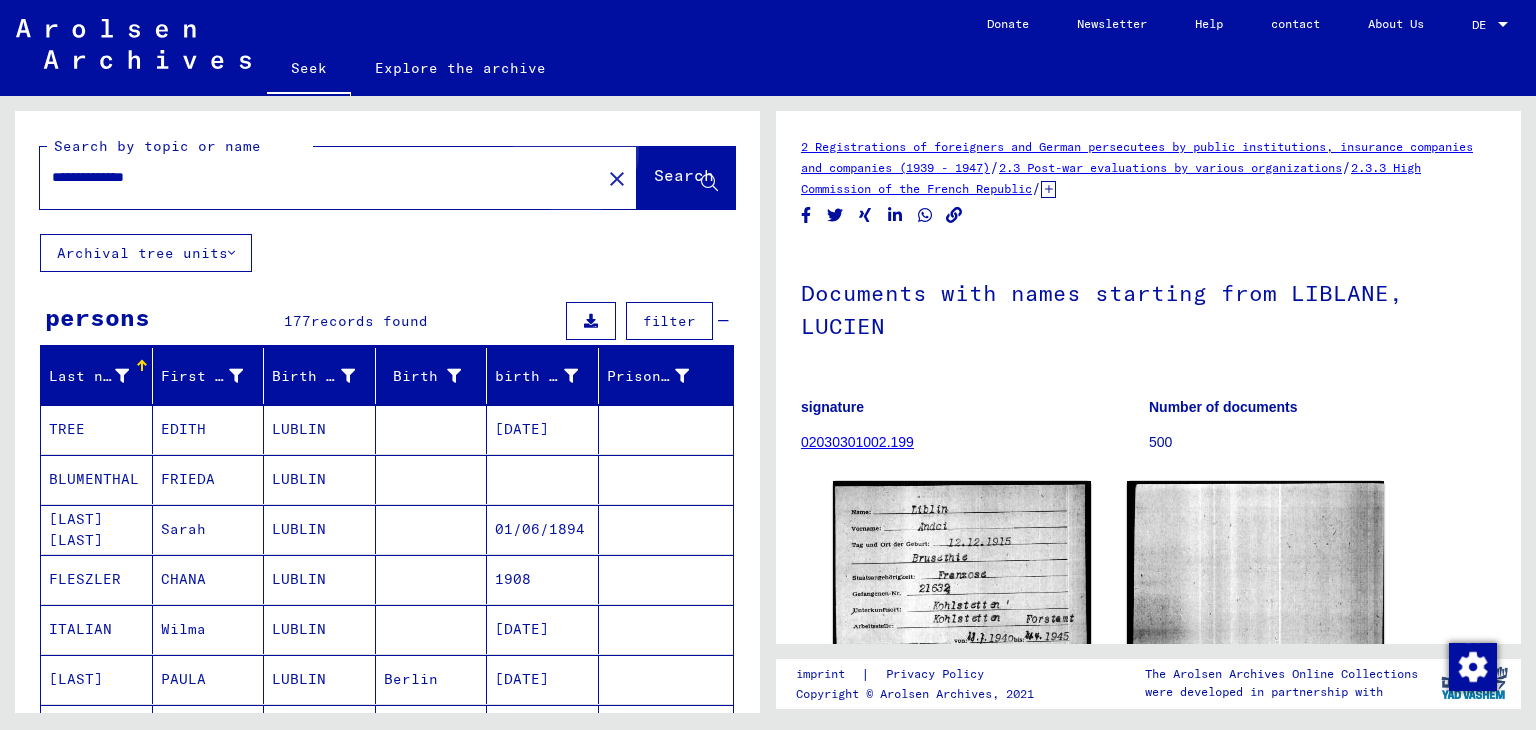 click on "Search" 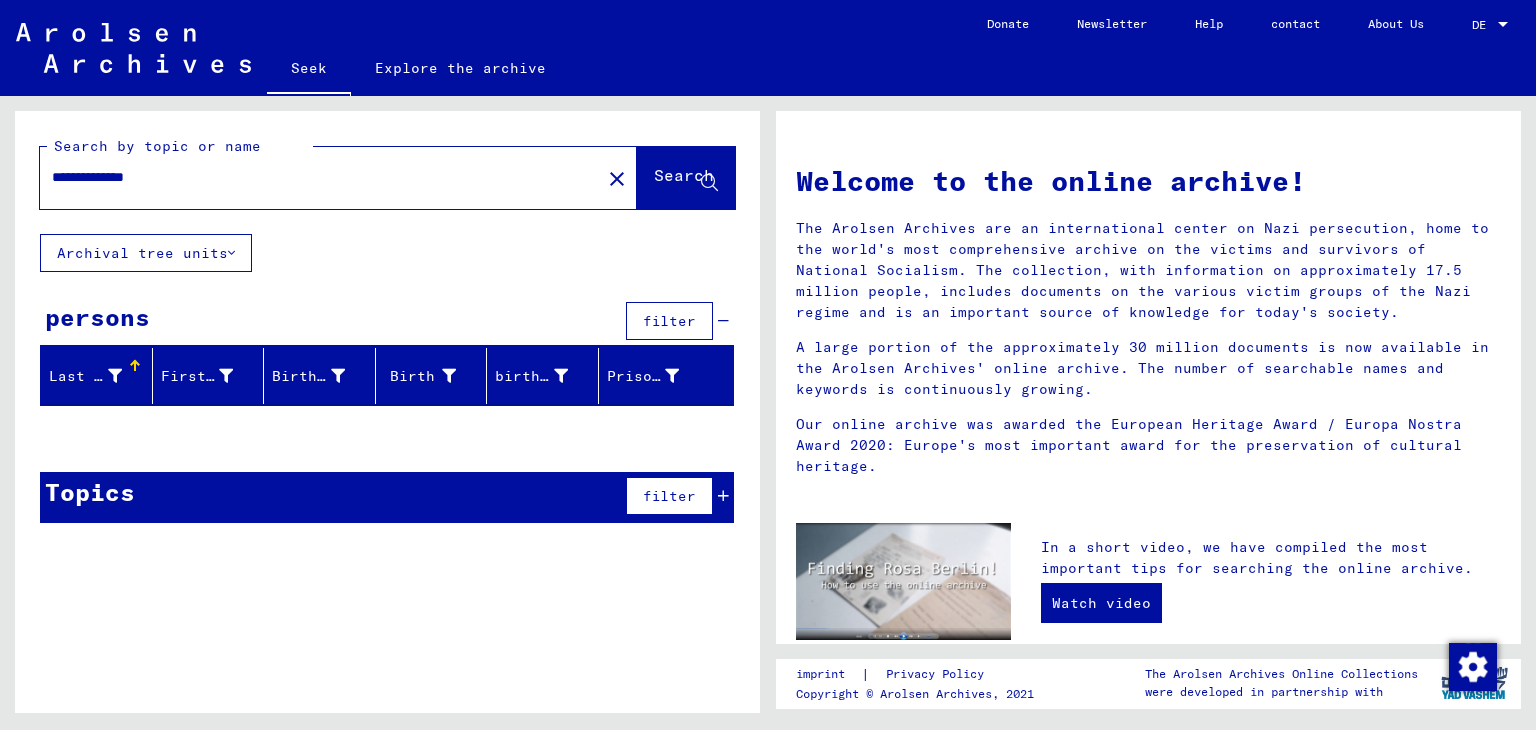 click on "**********" 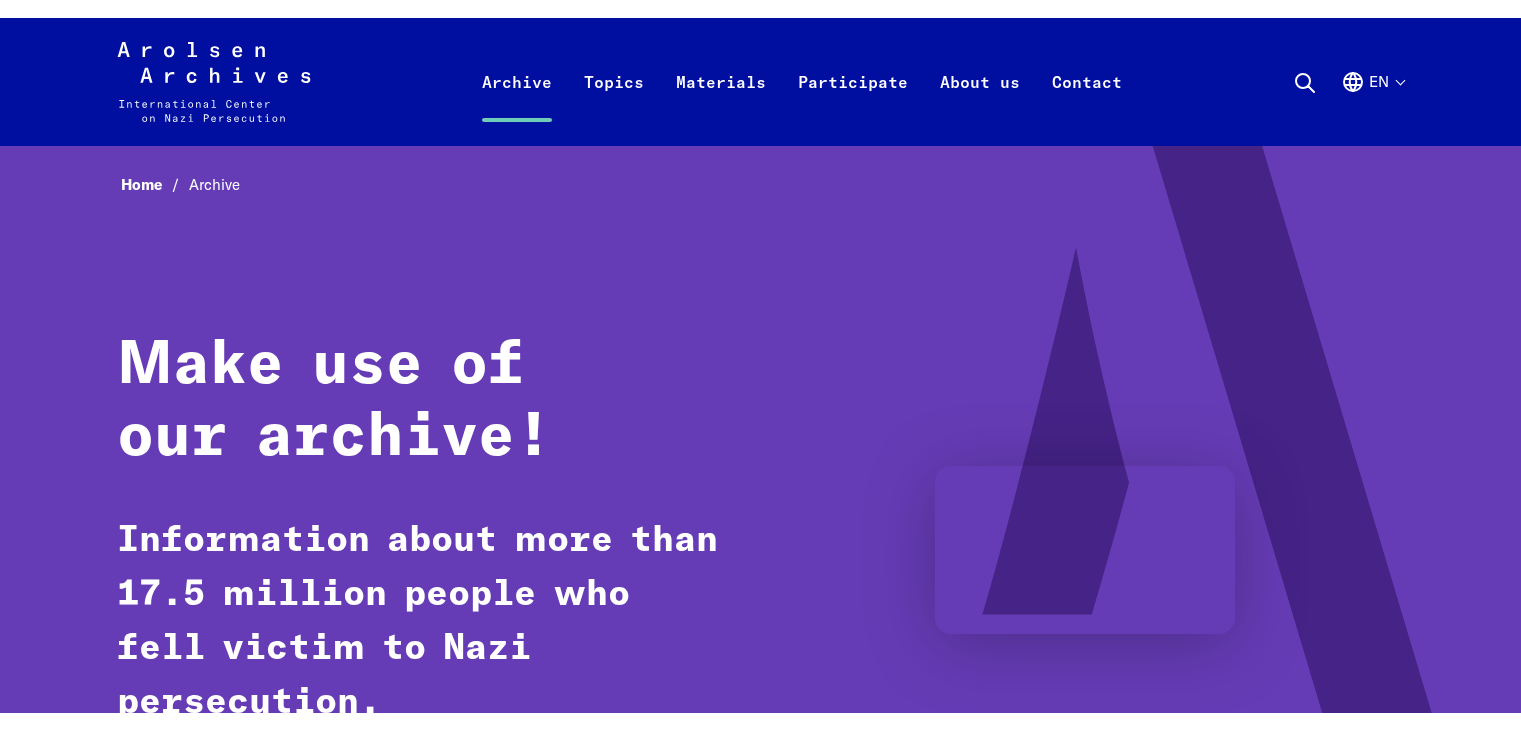 scroll, scrollTop: 0, scrollLeft: 0, axis: both 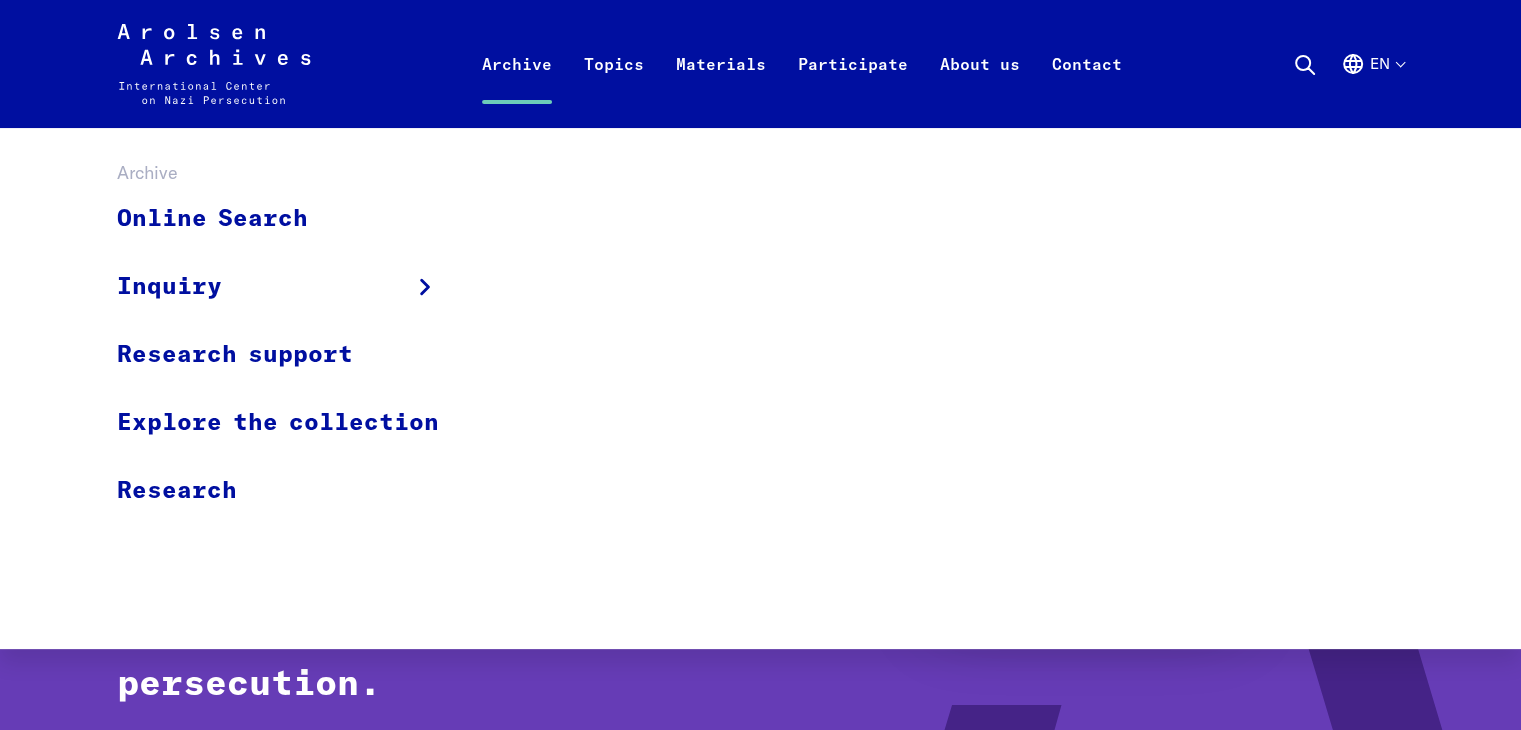click on "Archive" at bounding box center (517, 88) 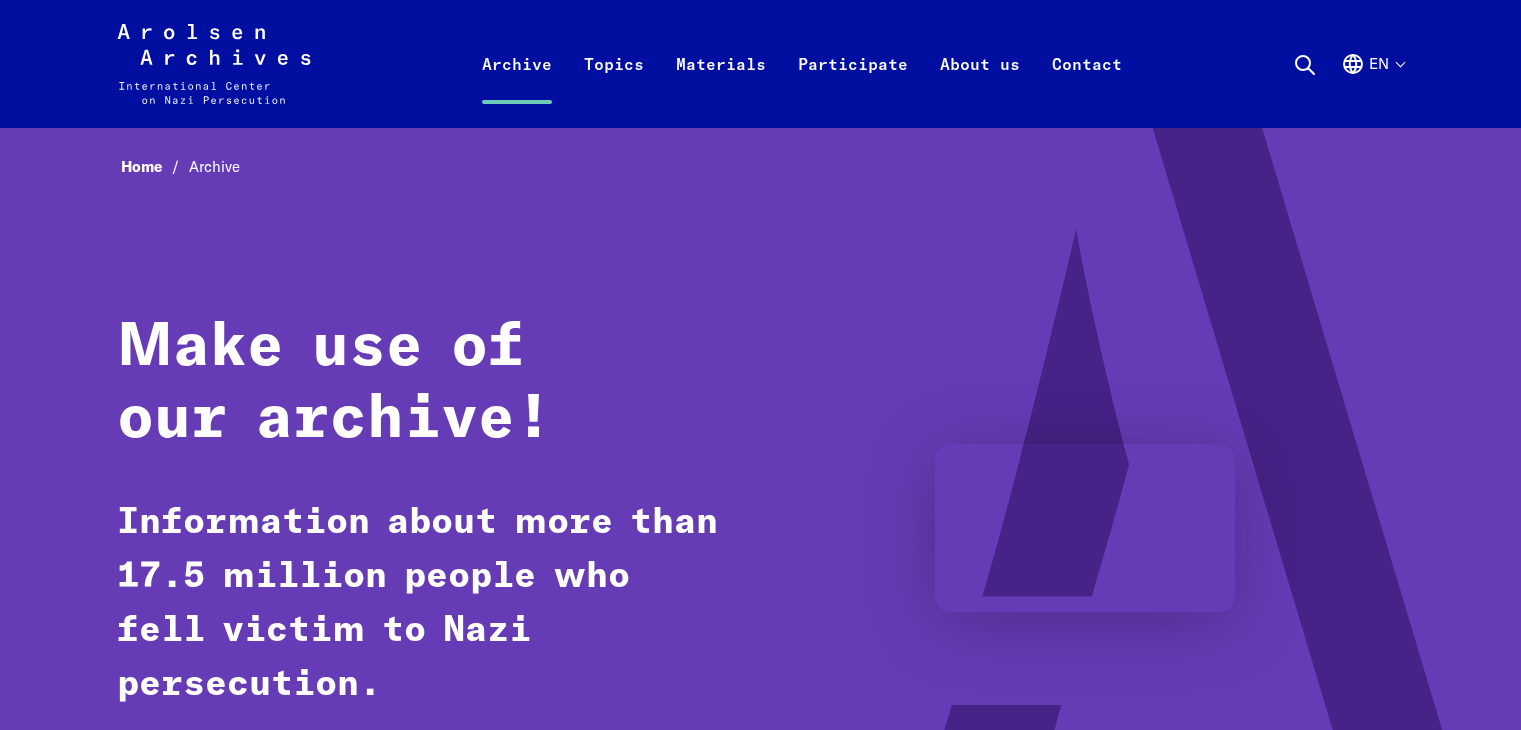 scroll, scrollTop: 0, scrollLeft: 0, axis: both 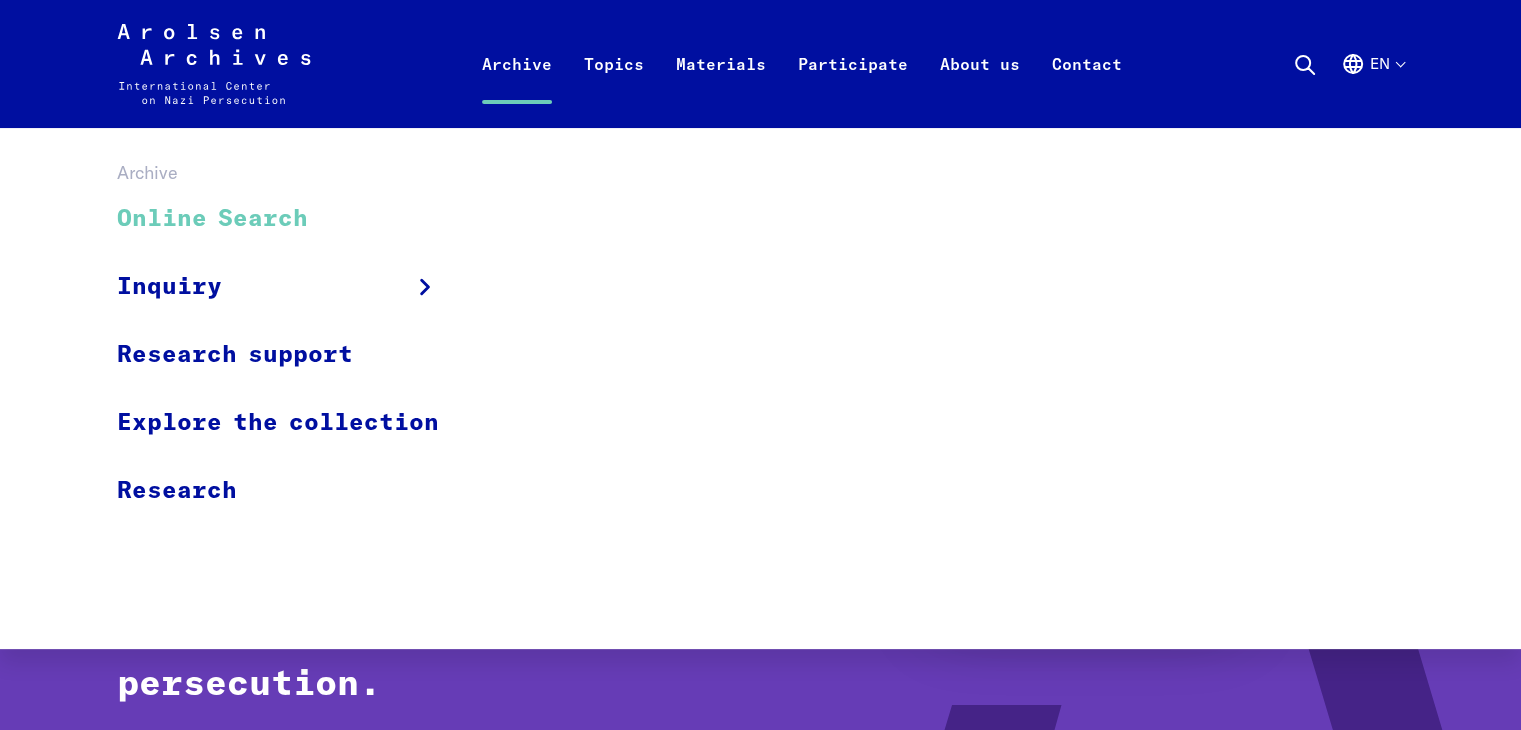 click on "Online Search" at bounding box center [291, 219] 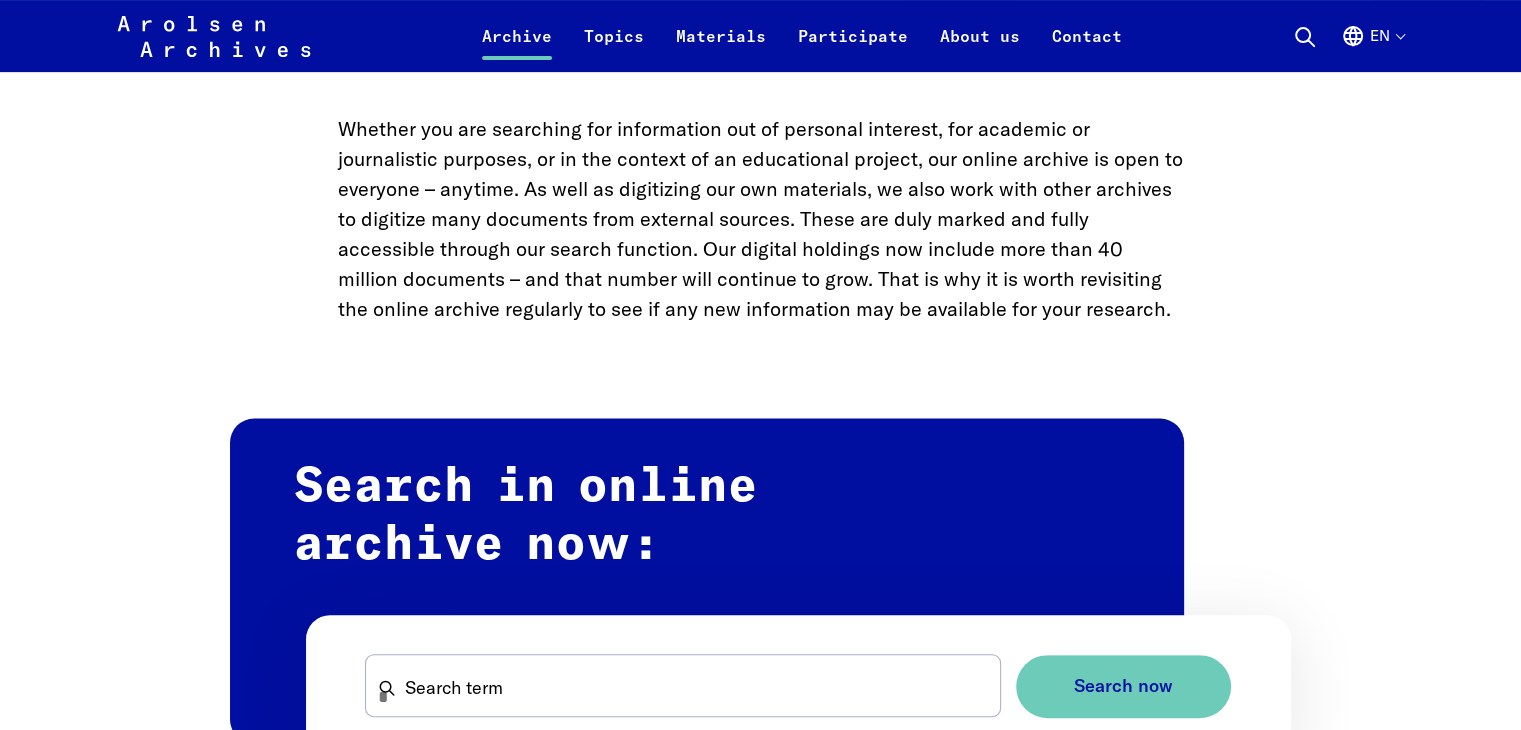 scroll, scrollTop: 1040, scrollLeft: 0, axis: vertical 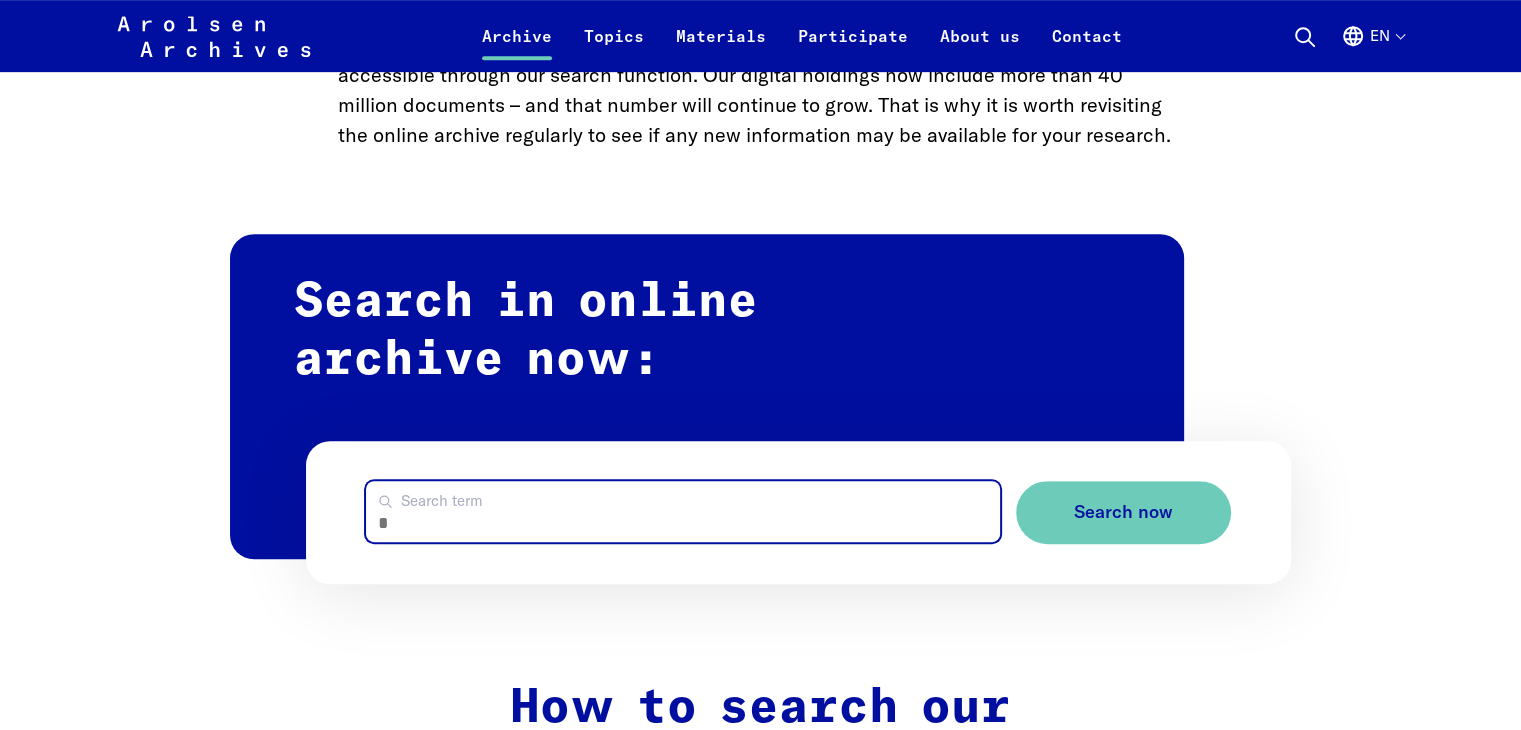 click on "Search term" at bounding box center [682, 511] 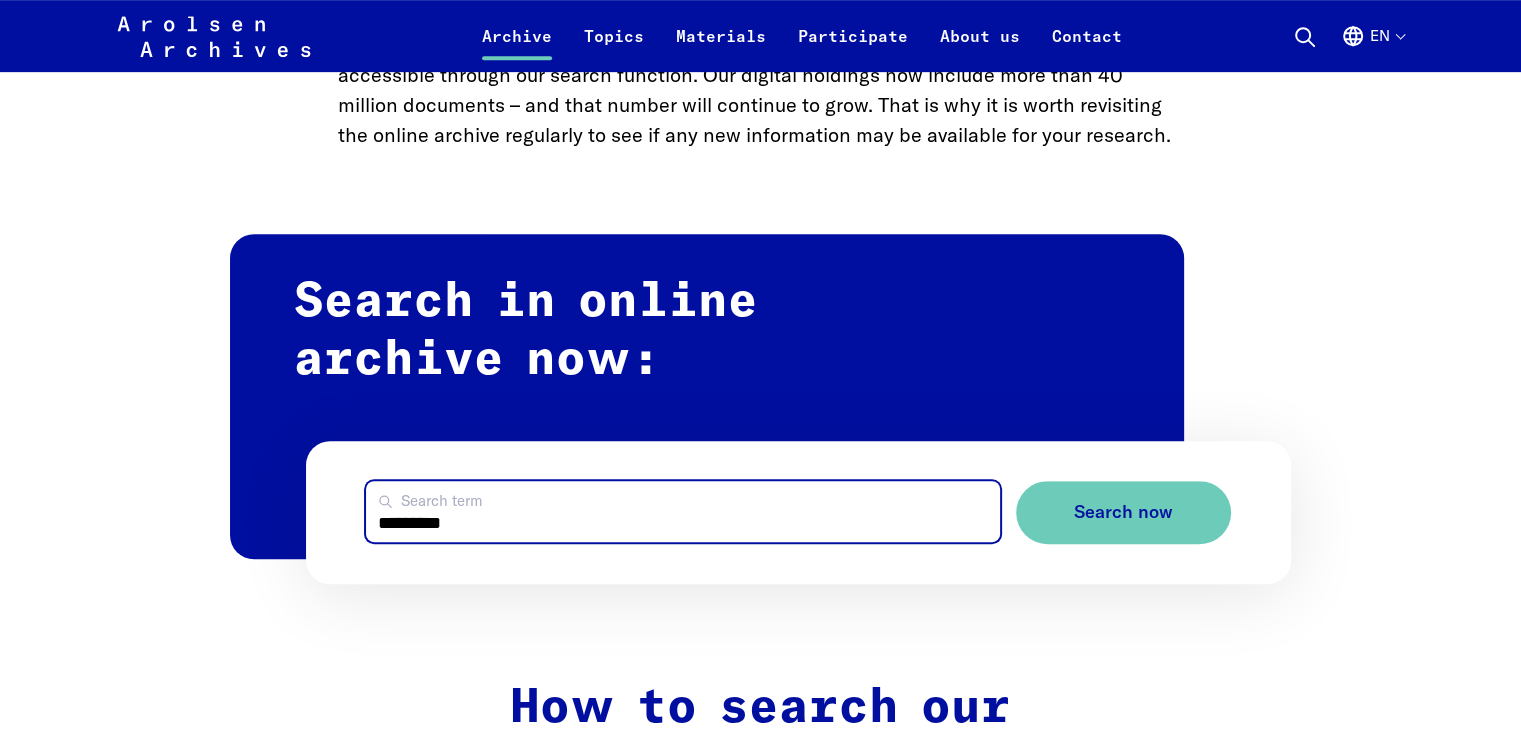 type on "*********" 